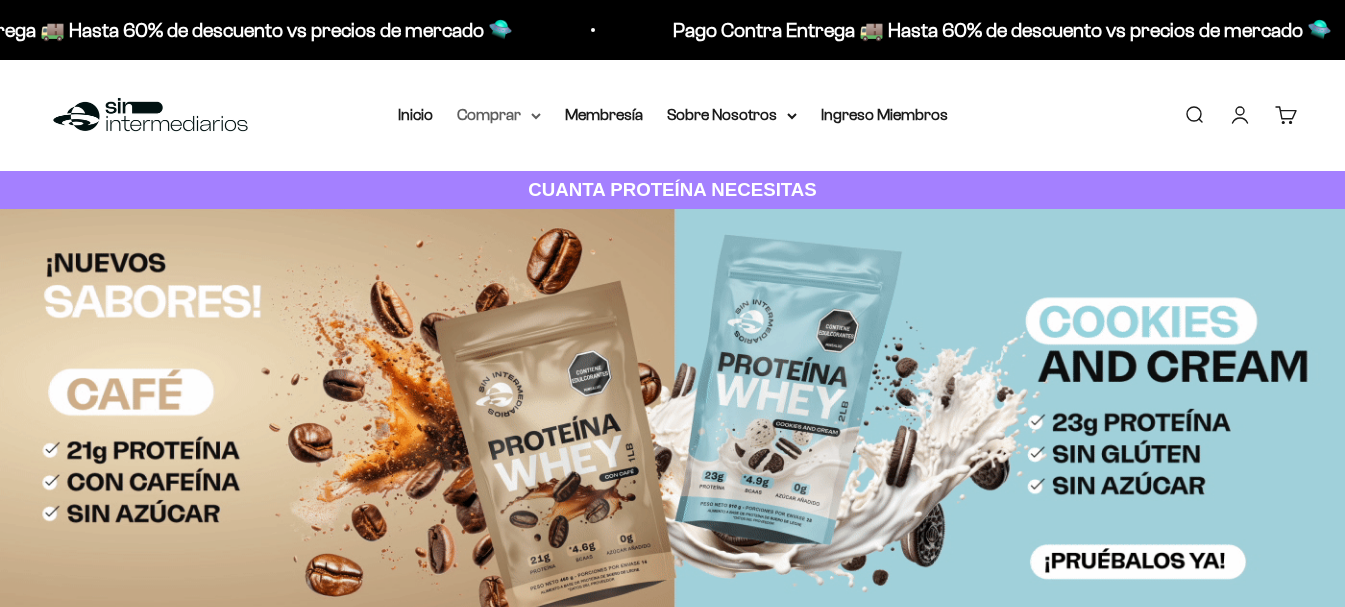 click on "Comprar" at bounding box center [499, 115] 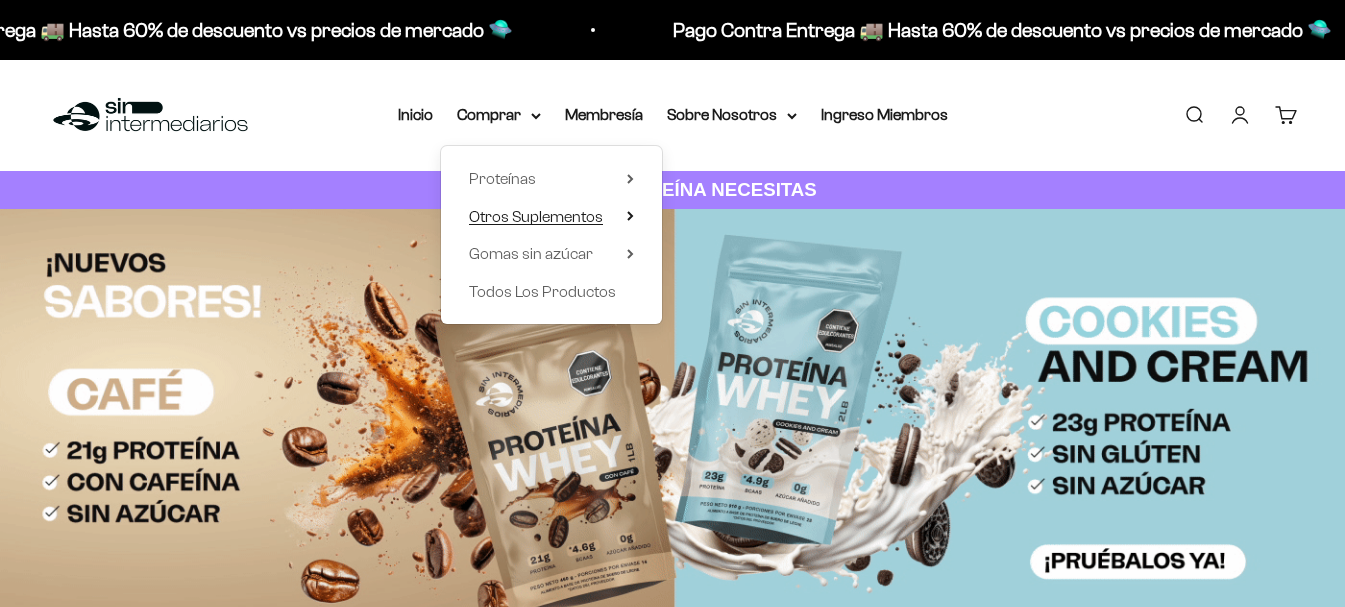 click on "Proteínas
Ver Todos
Whey
Iso
Vegan
Shaker" at bounding box center (551, 235) 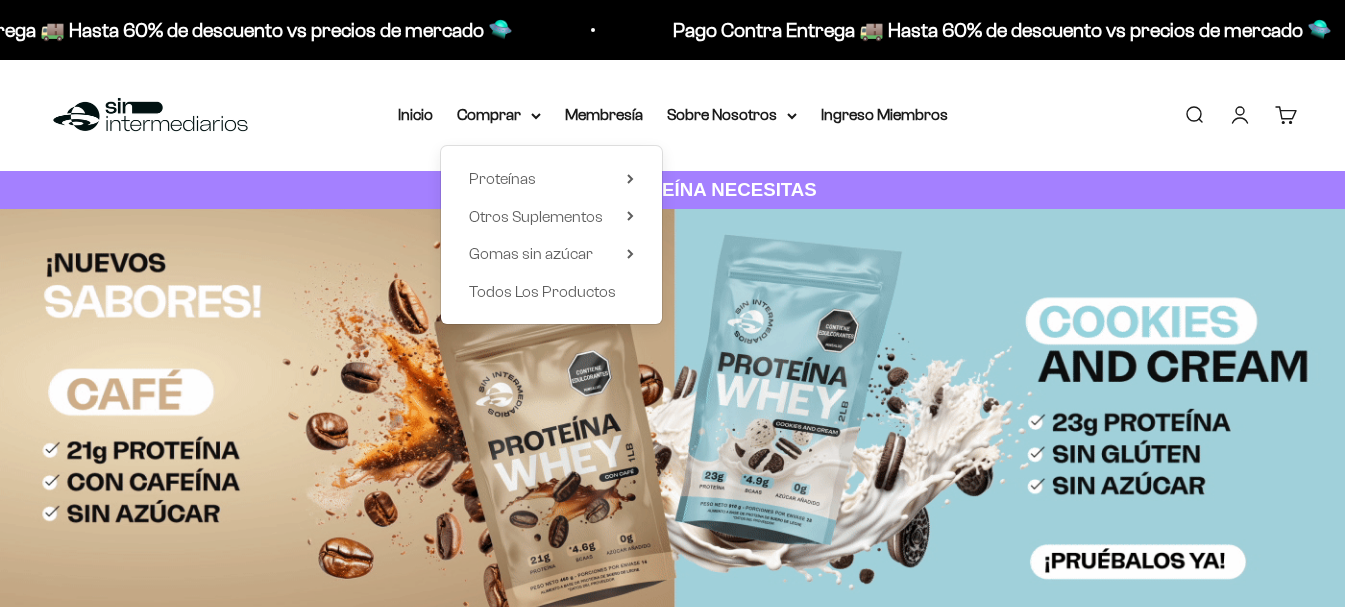 scroll, scrollTop: 0, scrollLeft: 0, axis: both 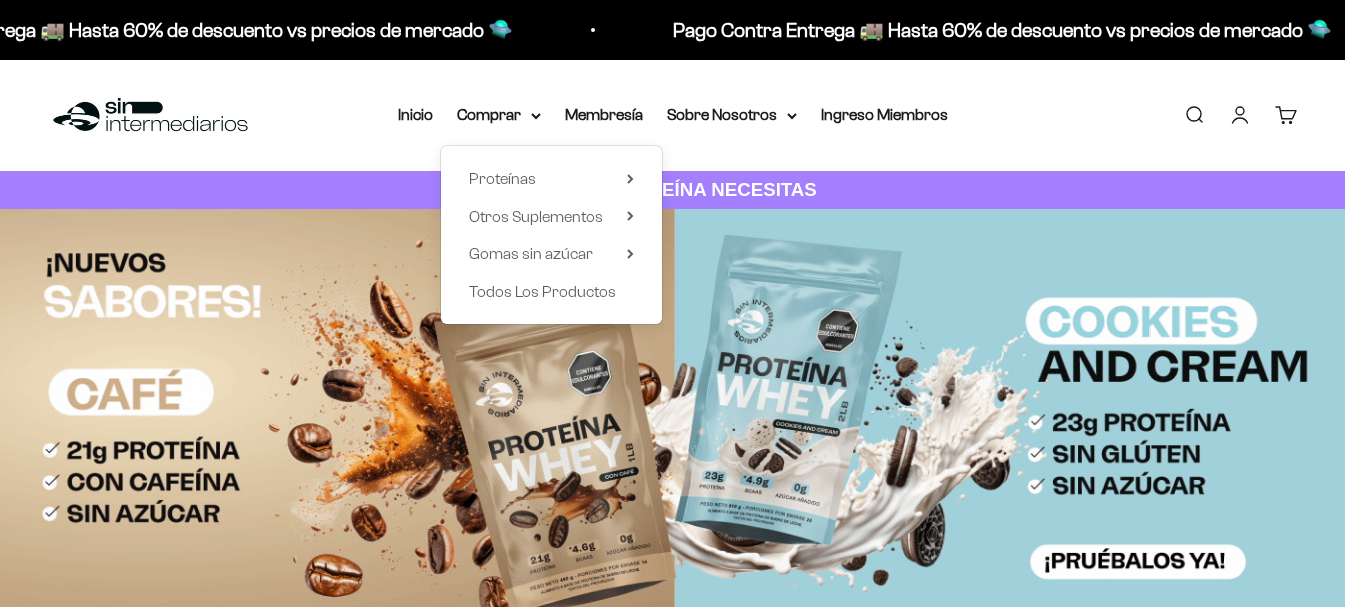 click on "Otros Suplementos" at bounding box center [536, 216] 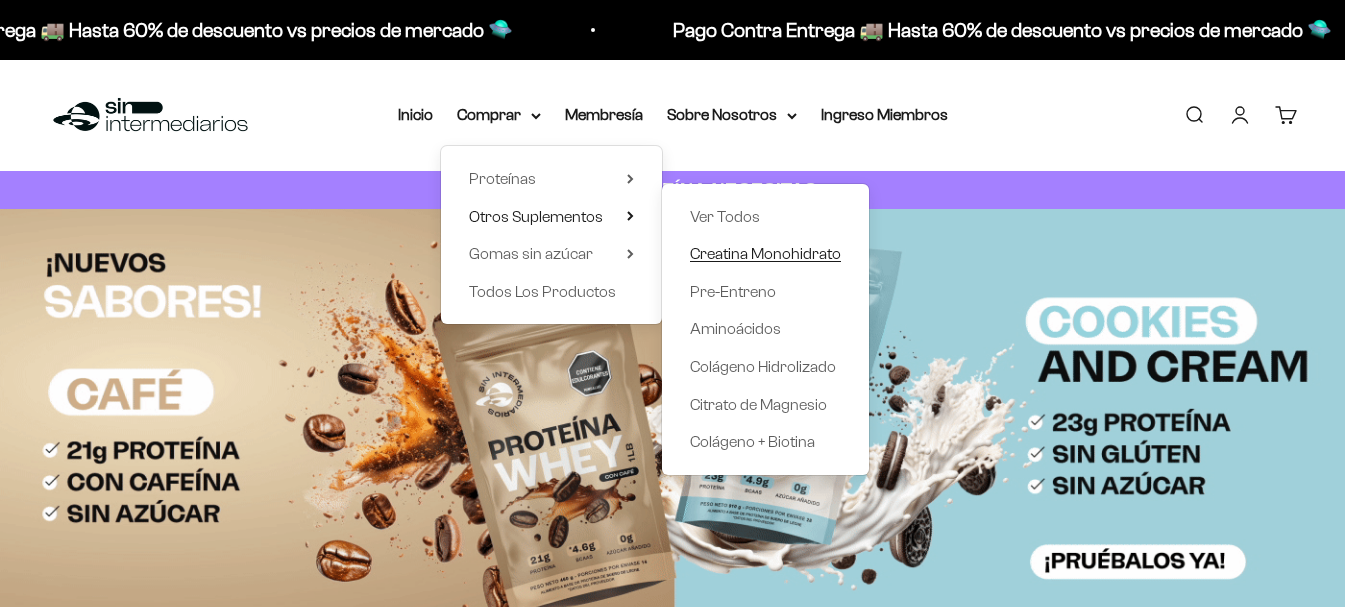 click on "Creatina Monohidrato" at bounding box center [765, 253] 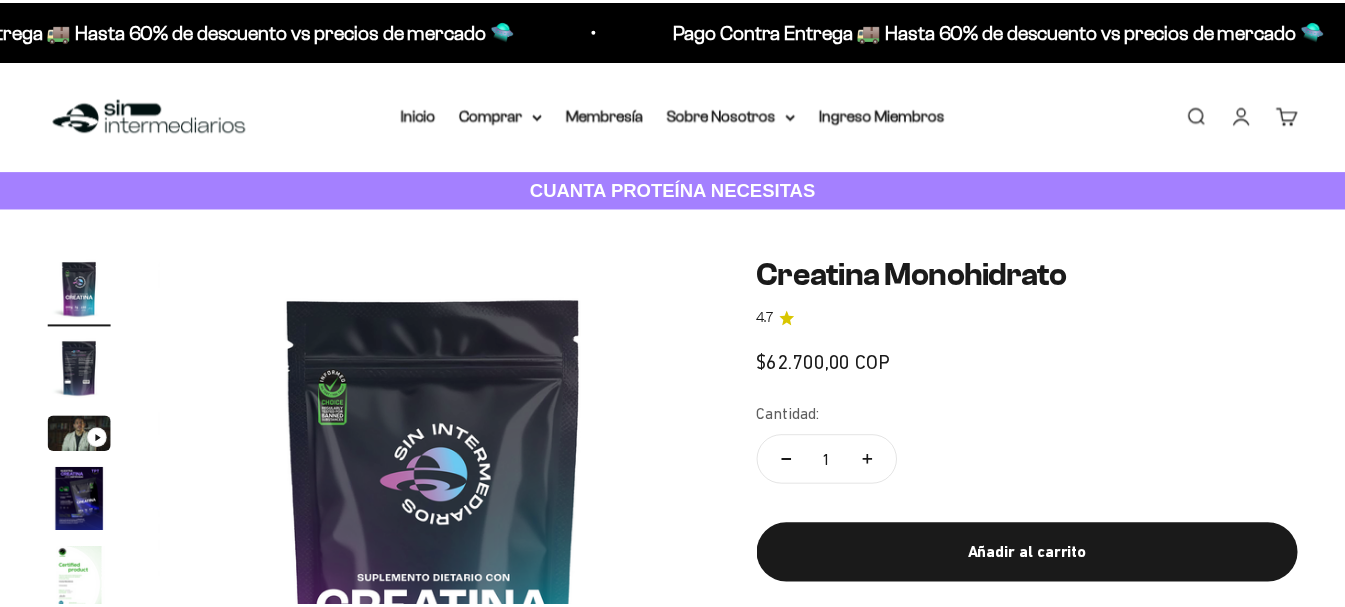 scroll, scrollTop: 0, scrollLeft: 0, axis: both 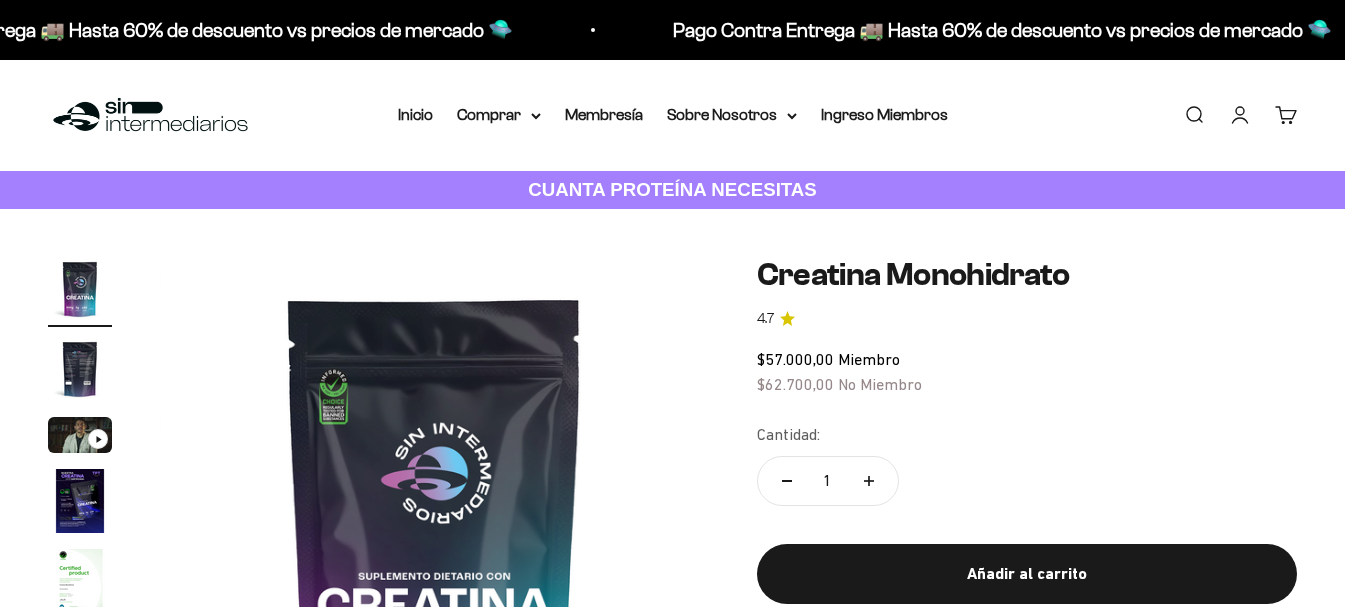 click 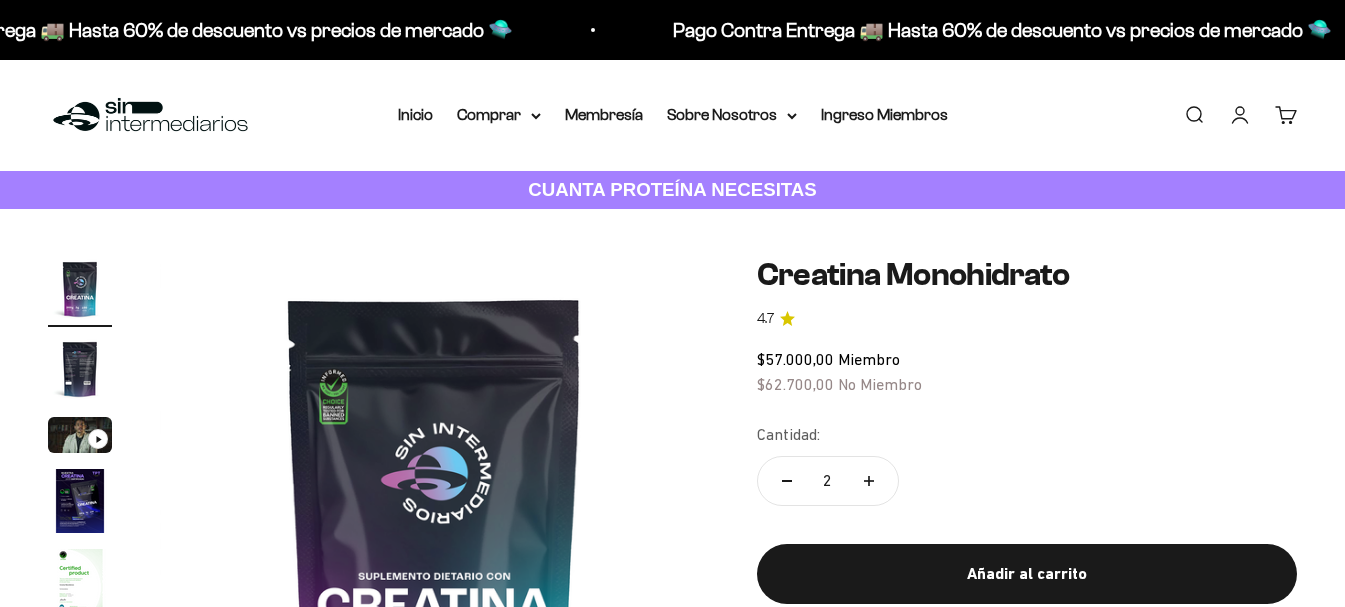 click 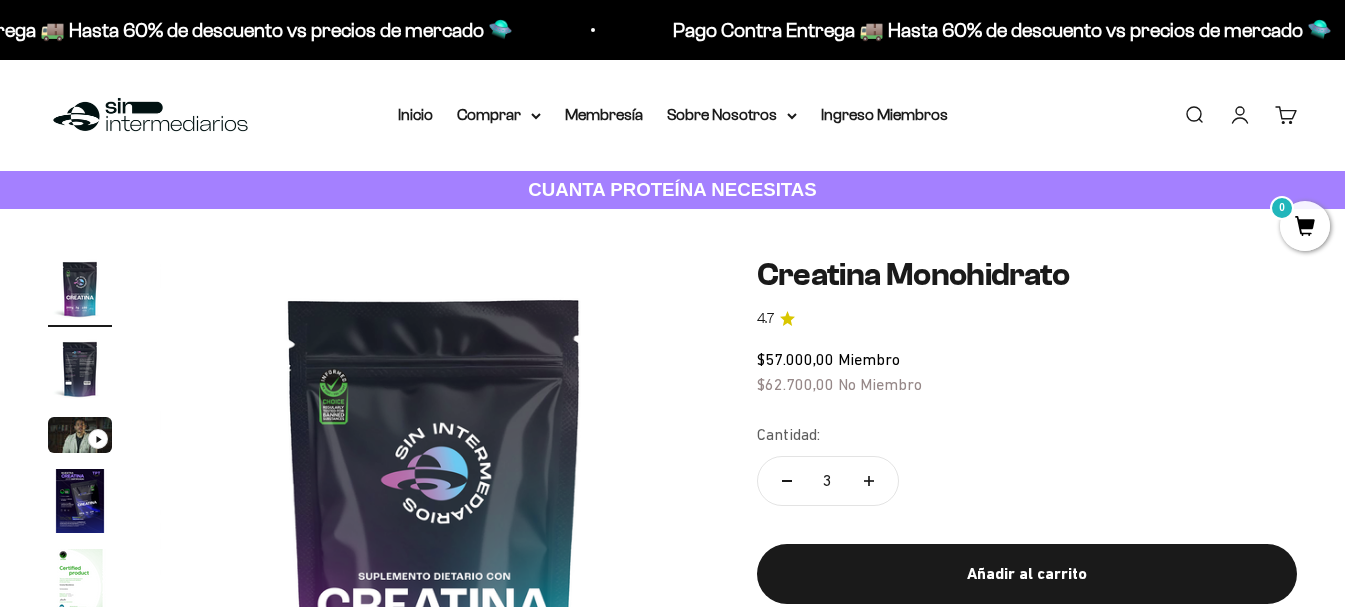 scroll, scrollTop: 0, scrollLeft: 0, axis: both 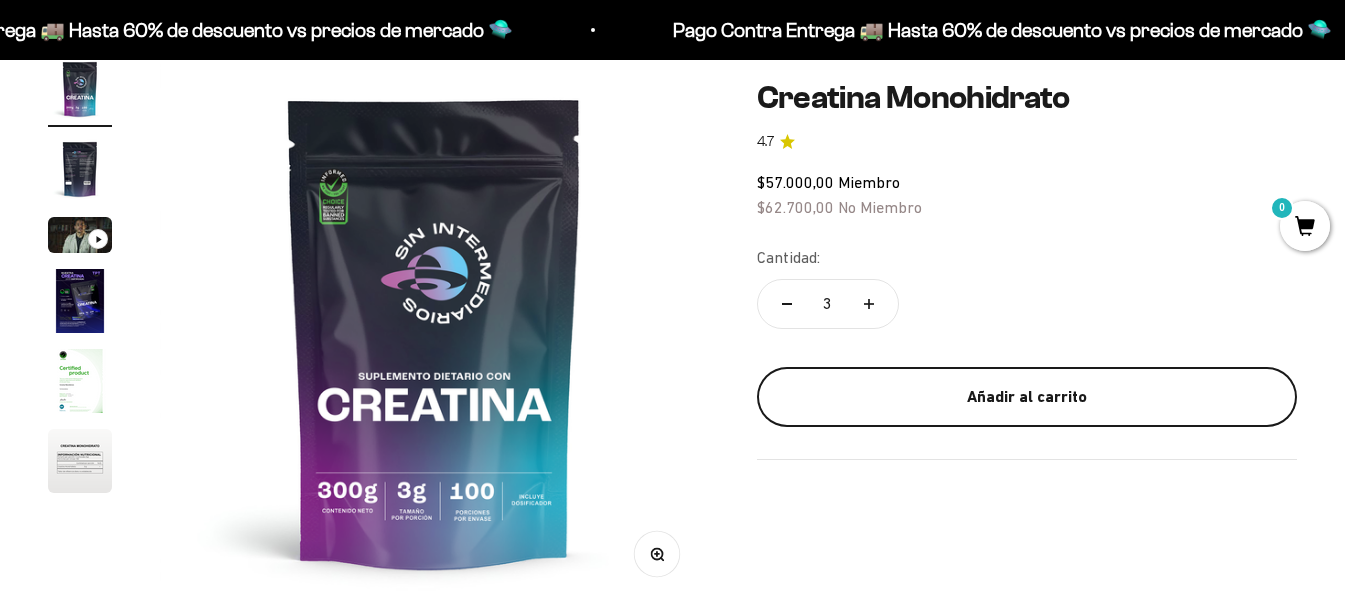 click on "Añadir al carrito" at bounding box center (1027, 397) 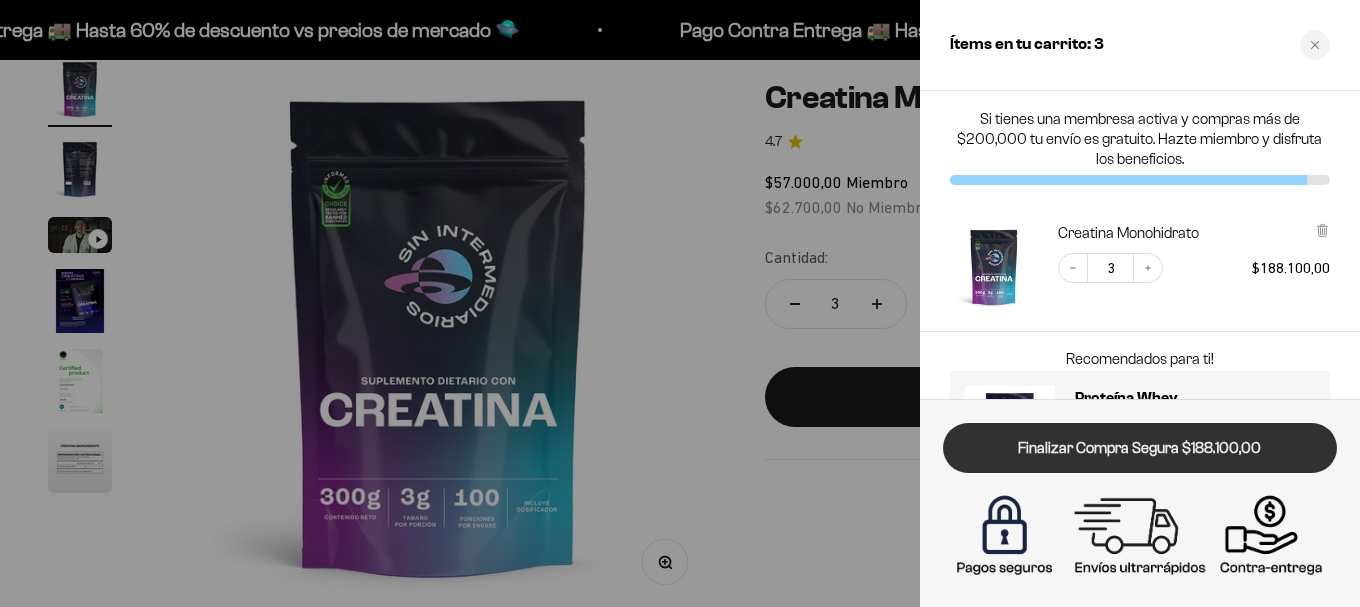click on "Finalizar Compra Segura $188.100,00" at bounding box center [1140, 448] 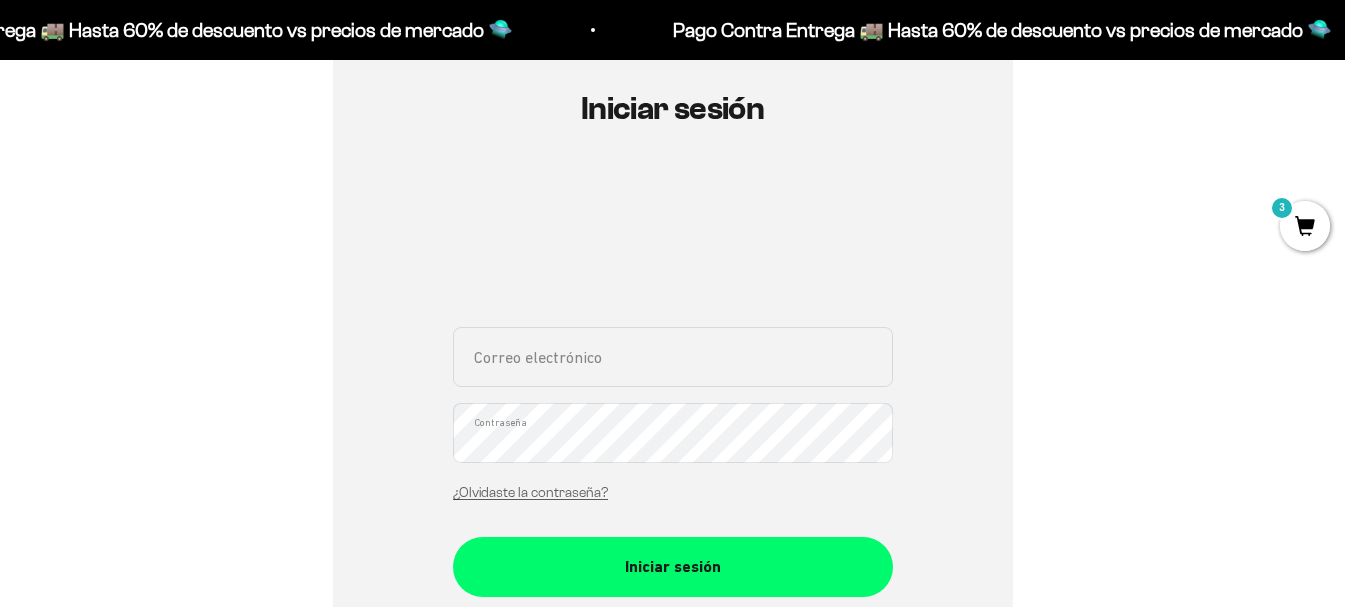 scroll, scrollTop: 300, scrollLeft: 0, axis: vertical 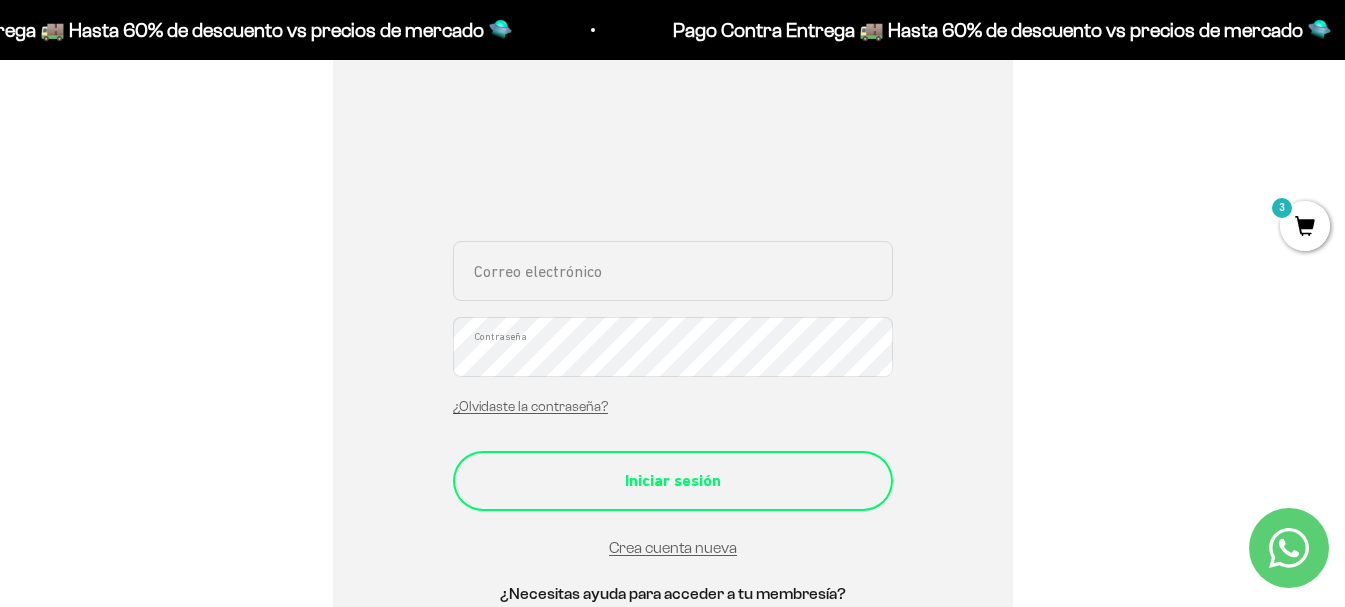type on "[EMAIL]" 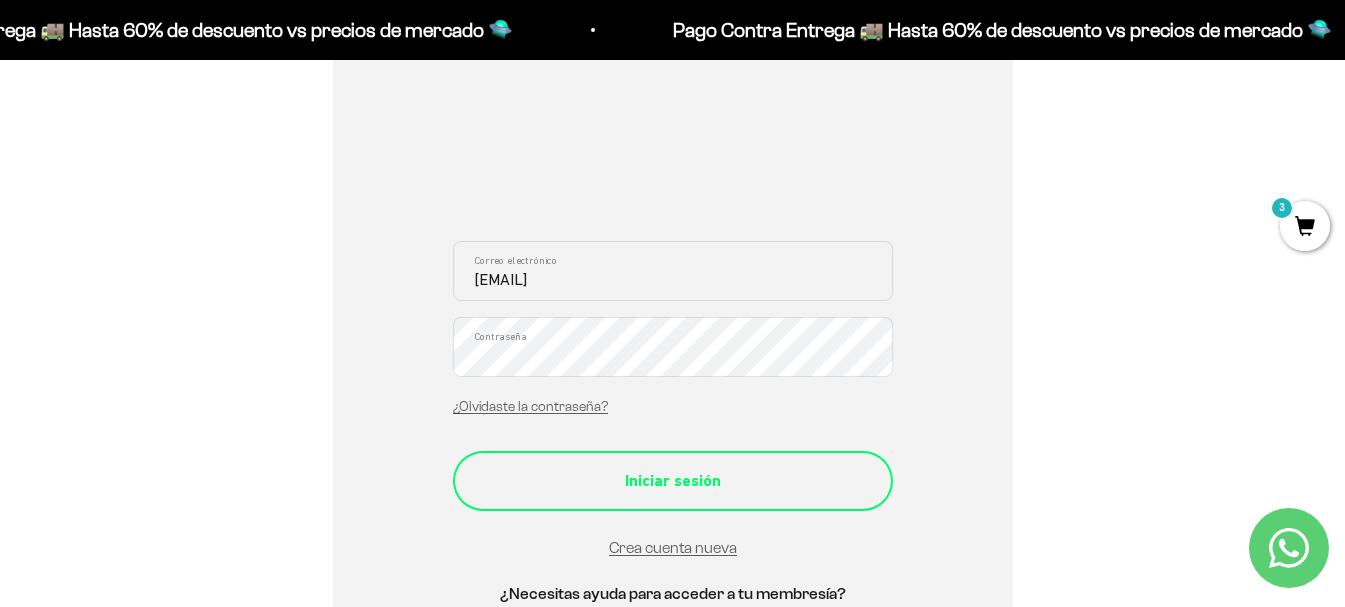 click on "Iniciar sesión" at bounding box center (673, 481) 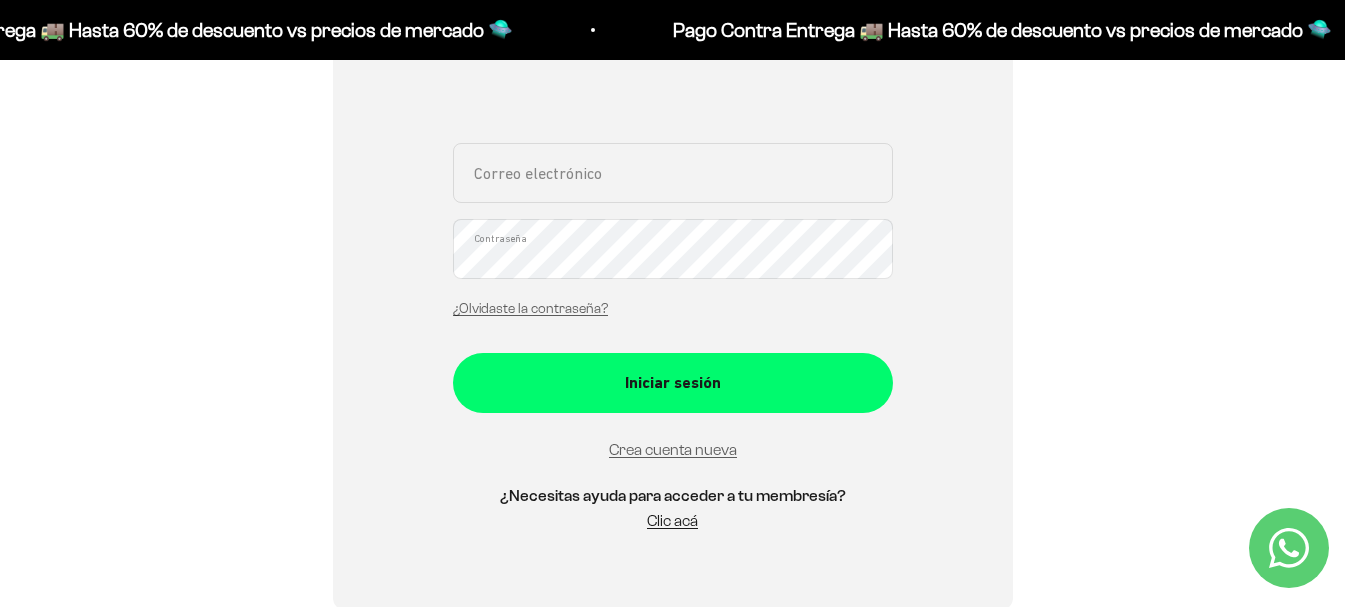 scroll, scrollTop: 400, scrollLeft: 0, axis: vertical 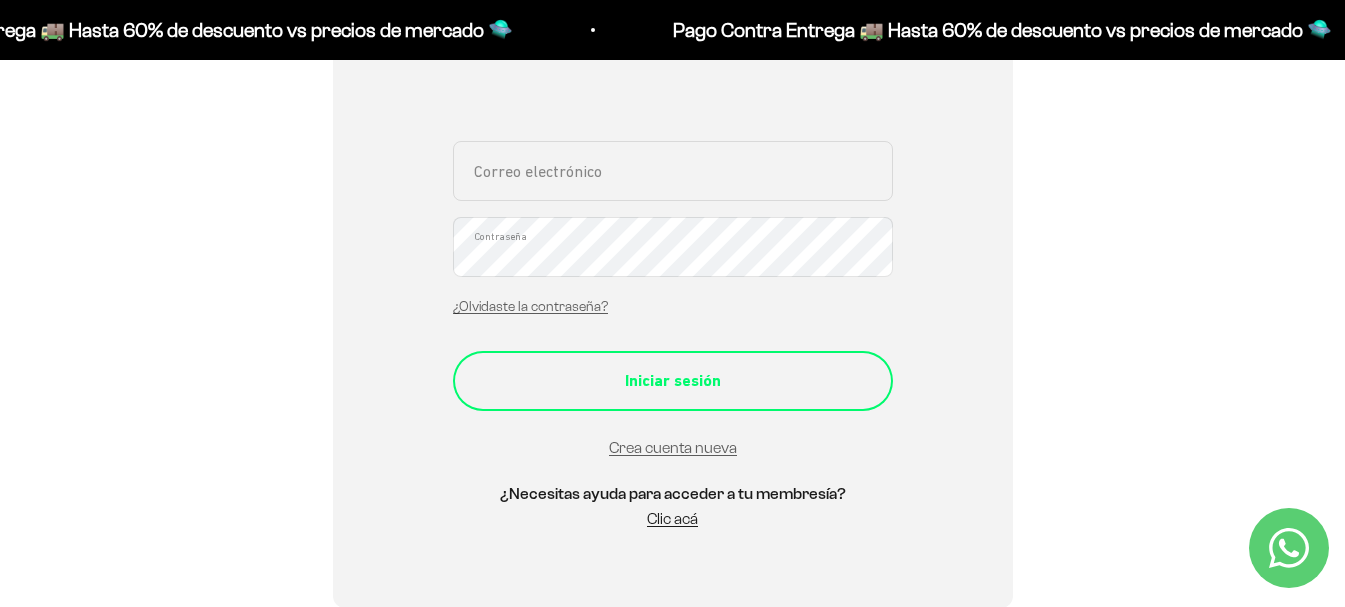 type on "[EMAIL]" 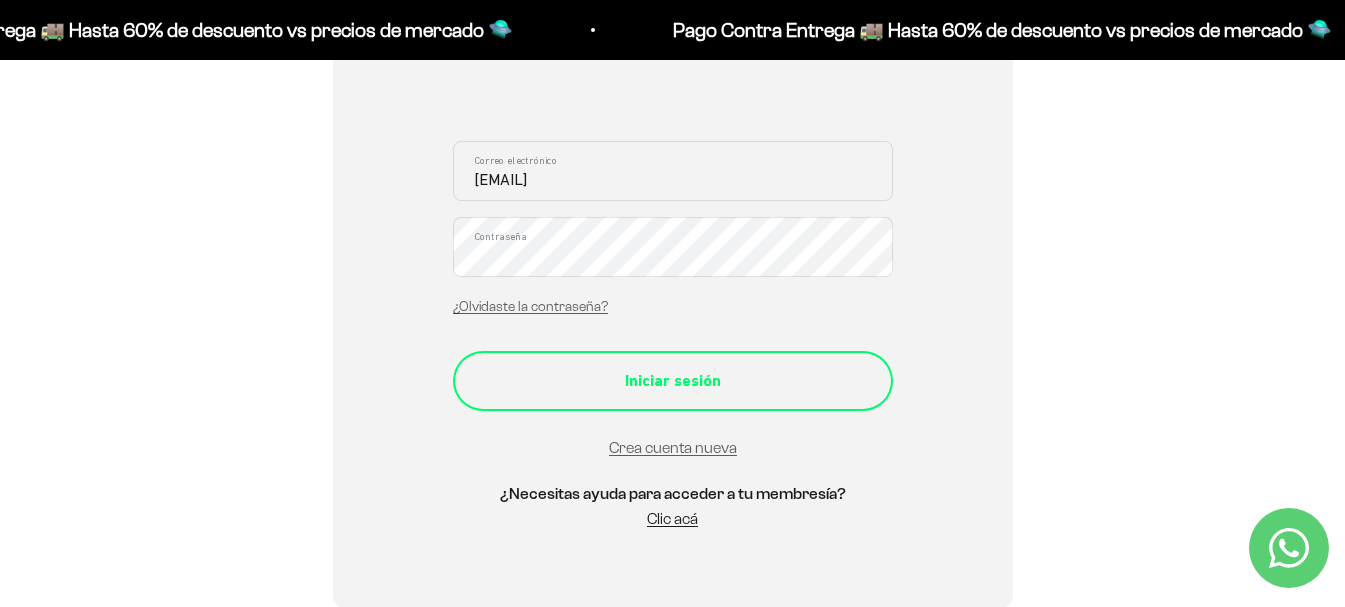 click on "Iniciar sesión" at bounding box center [673, 381] 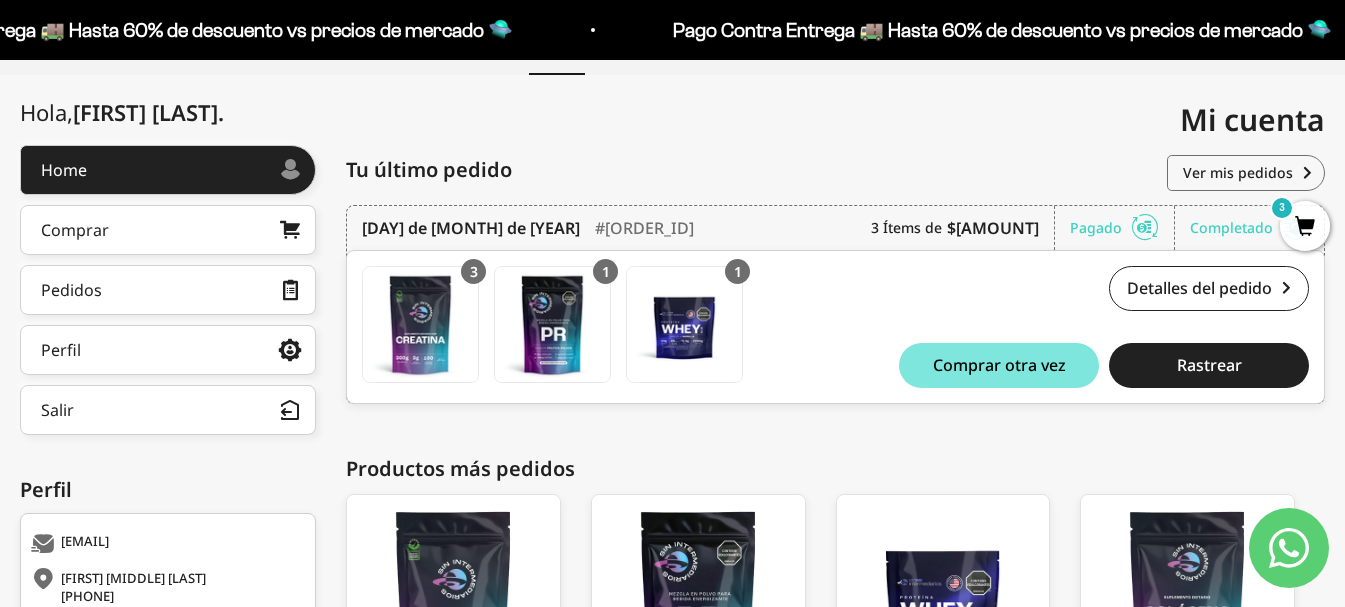 scroll, scrollTop: 200, scrollLeft: 0, axis: vertical 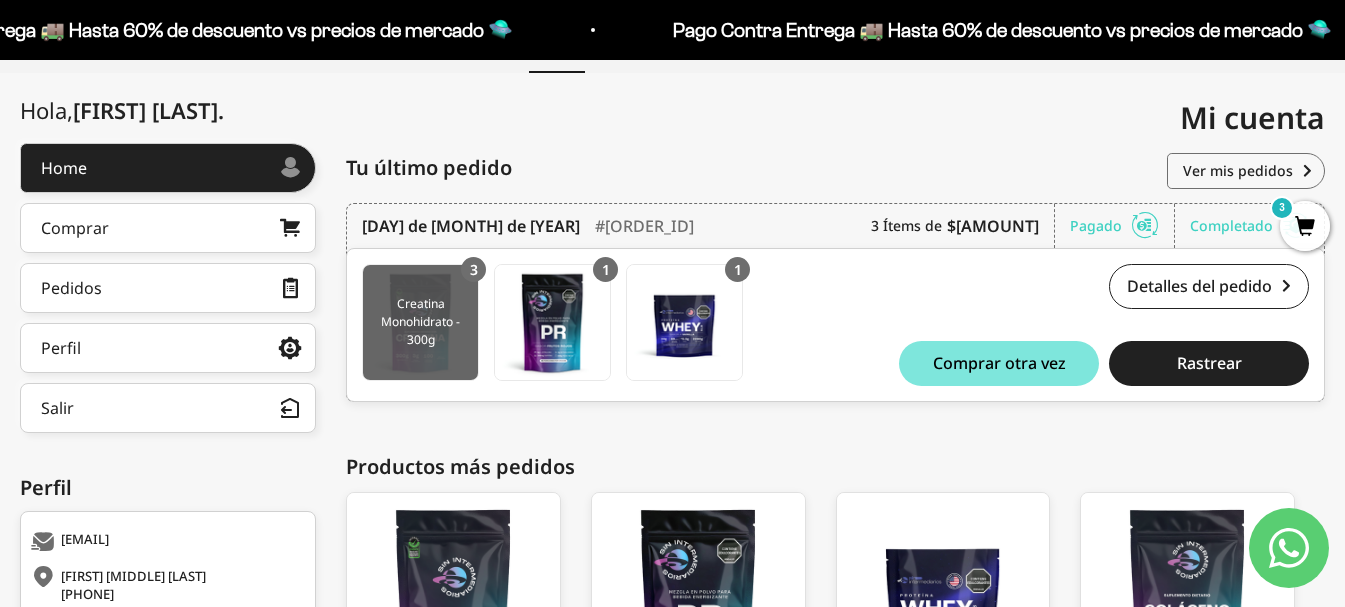 click at bounding box center [420, 322] 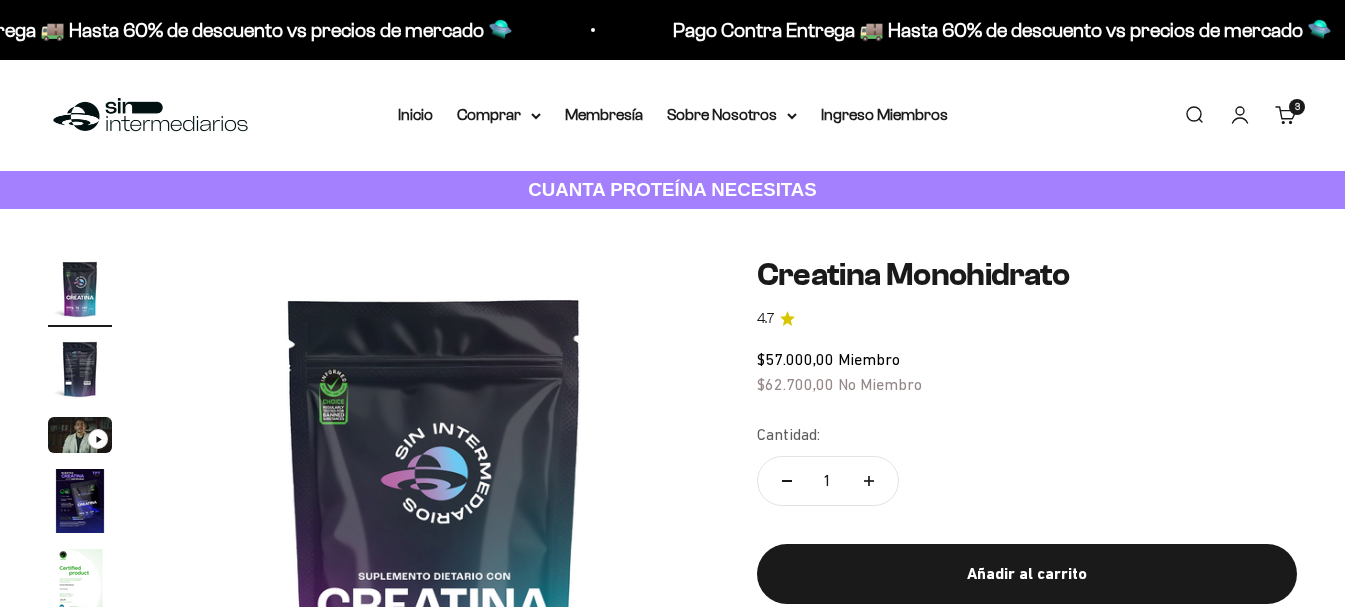 scroll, scrollTop: 0, scrollLeft: 0, axis: both 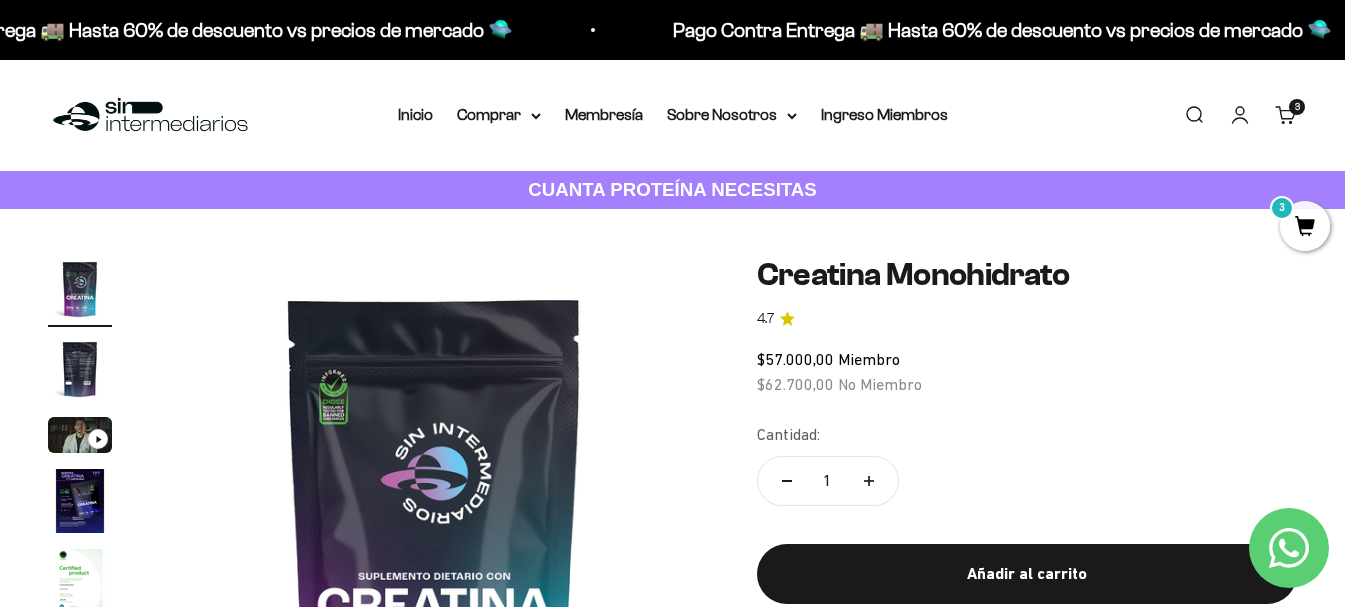 click on "3" at bounding box center [1305, 226] 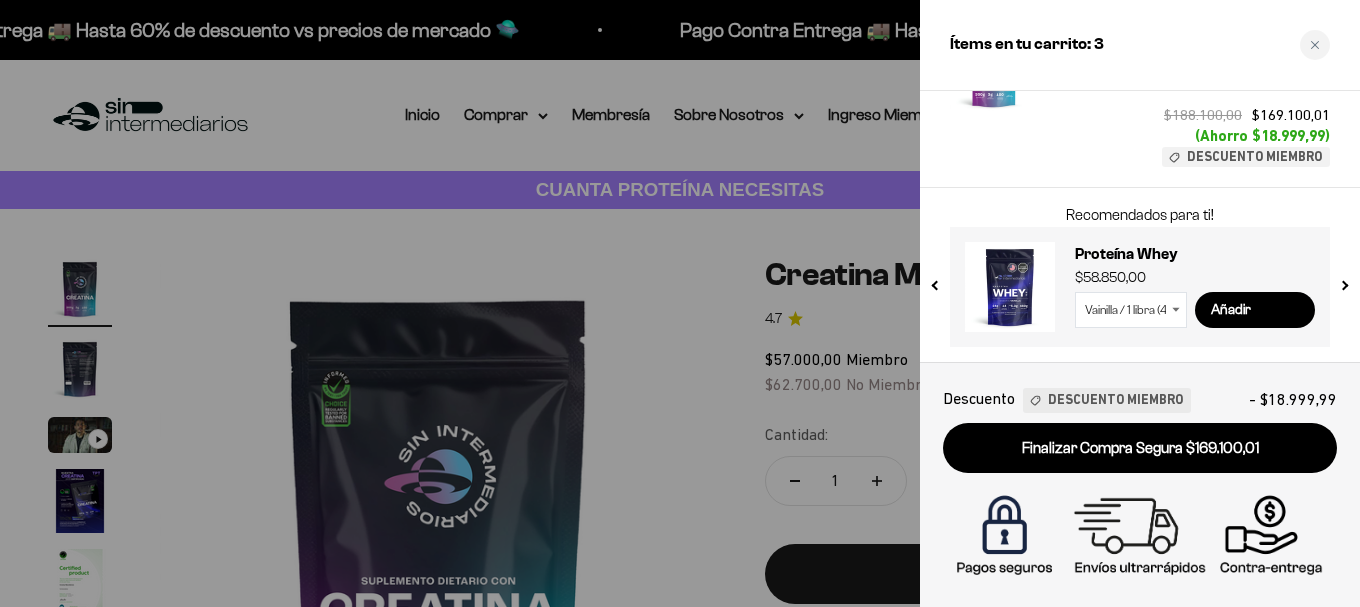 scroll, scrollTop: 0, scrollLeft: 0, axis: both 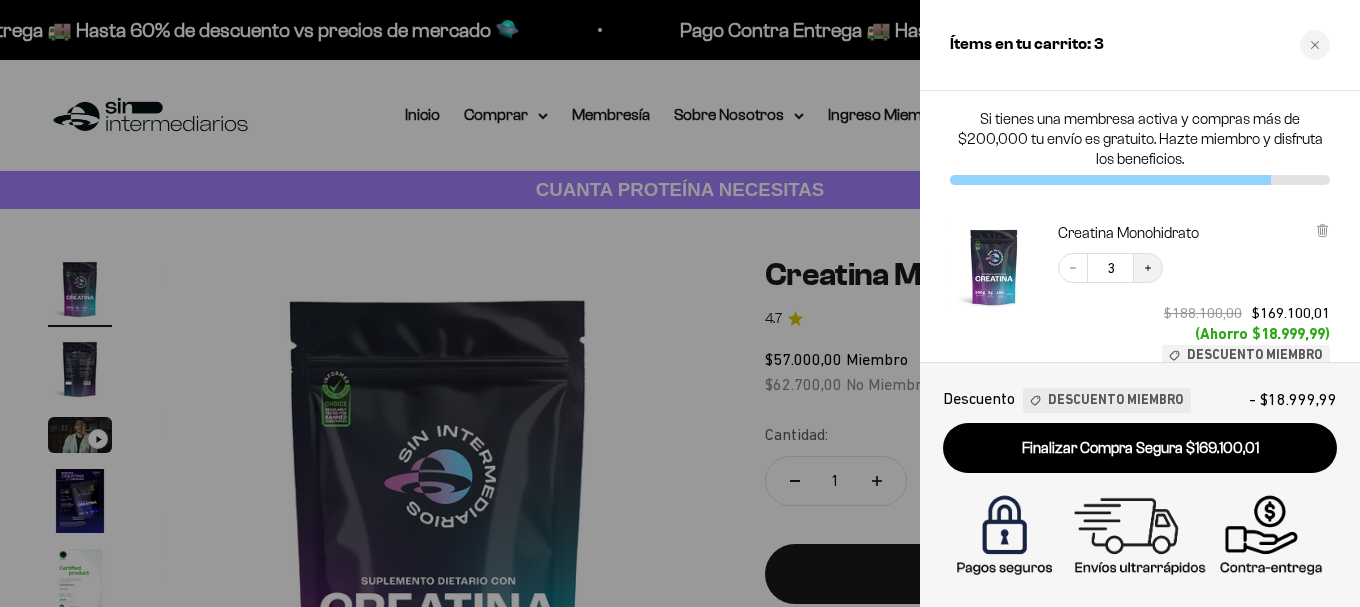 click 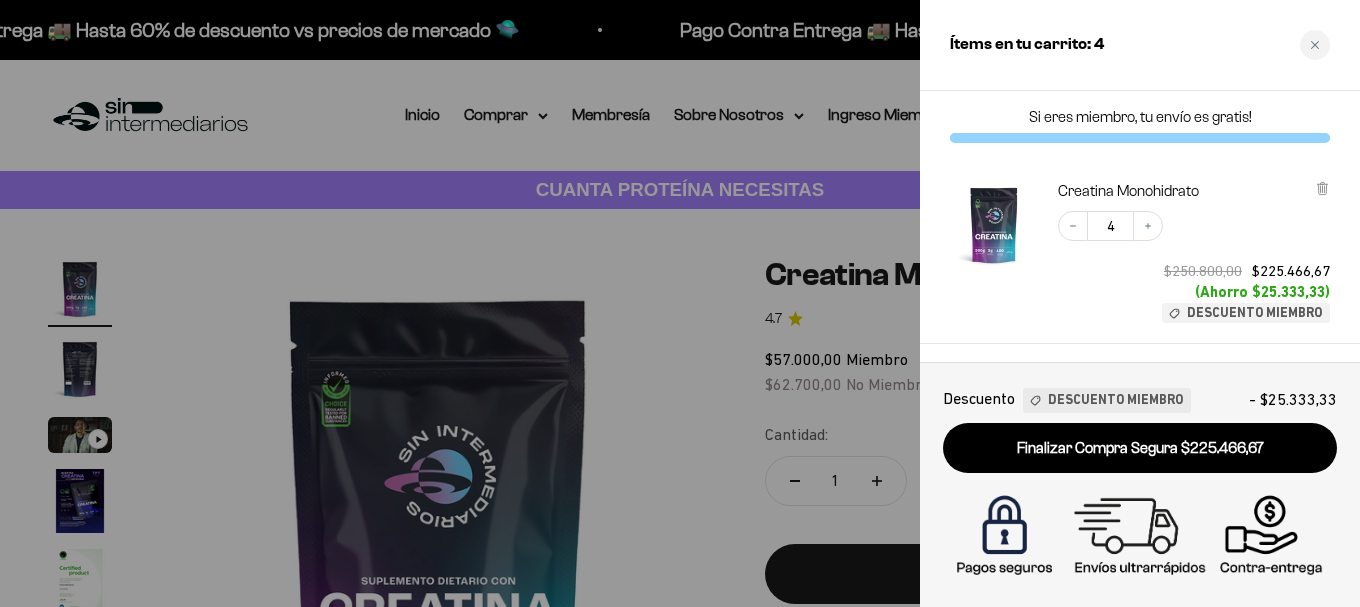 scroll, scrollTop: 0, scrollLeft: 0, axis: both 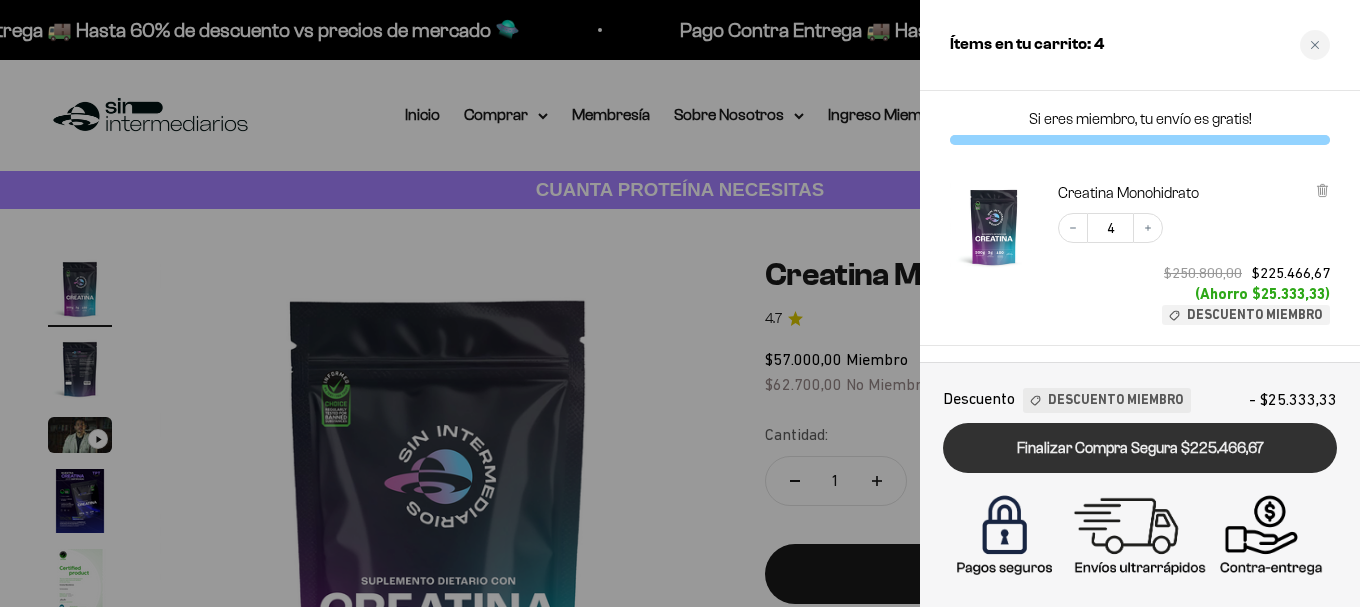click on "Finalizar Compra Segura $225.466,67" at bounding box center (1140, 448) 